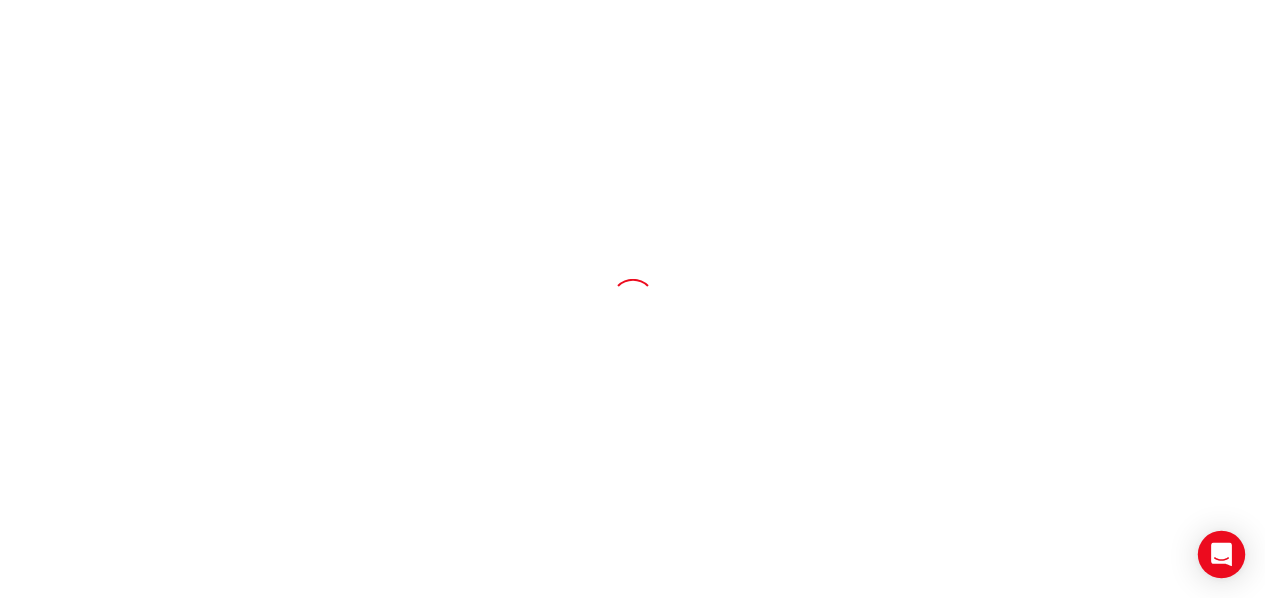 scroll, scrollTop: 0, scrollLeft: 0, axis: both 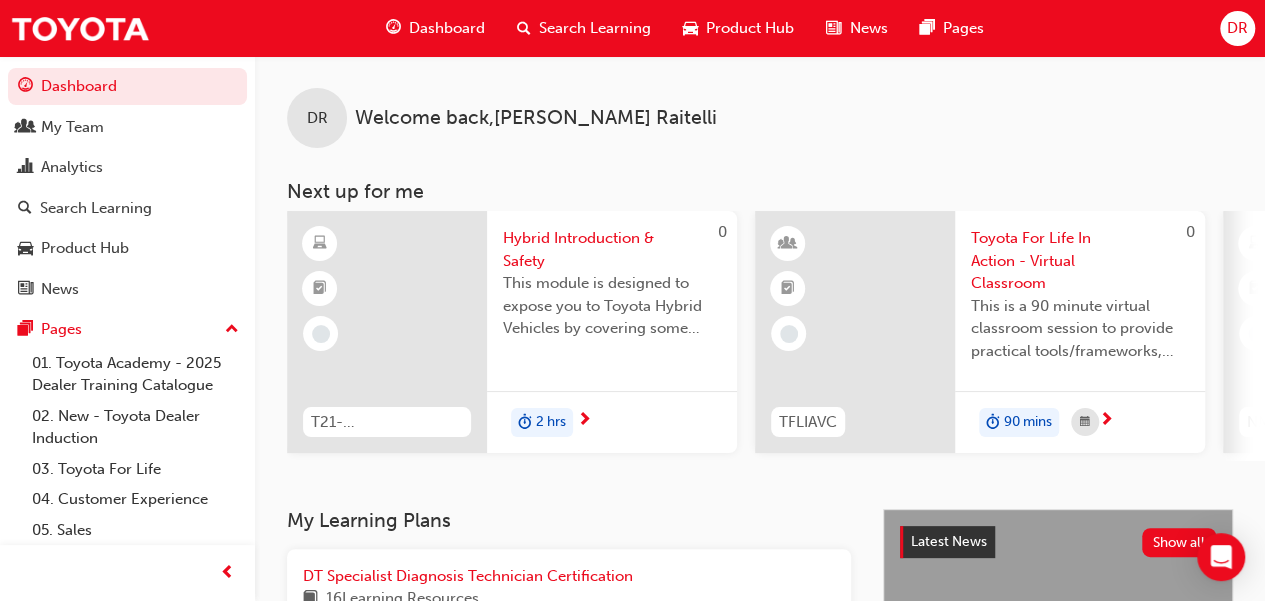click on "Search Learning" at bounding box center (595, 28) 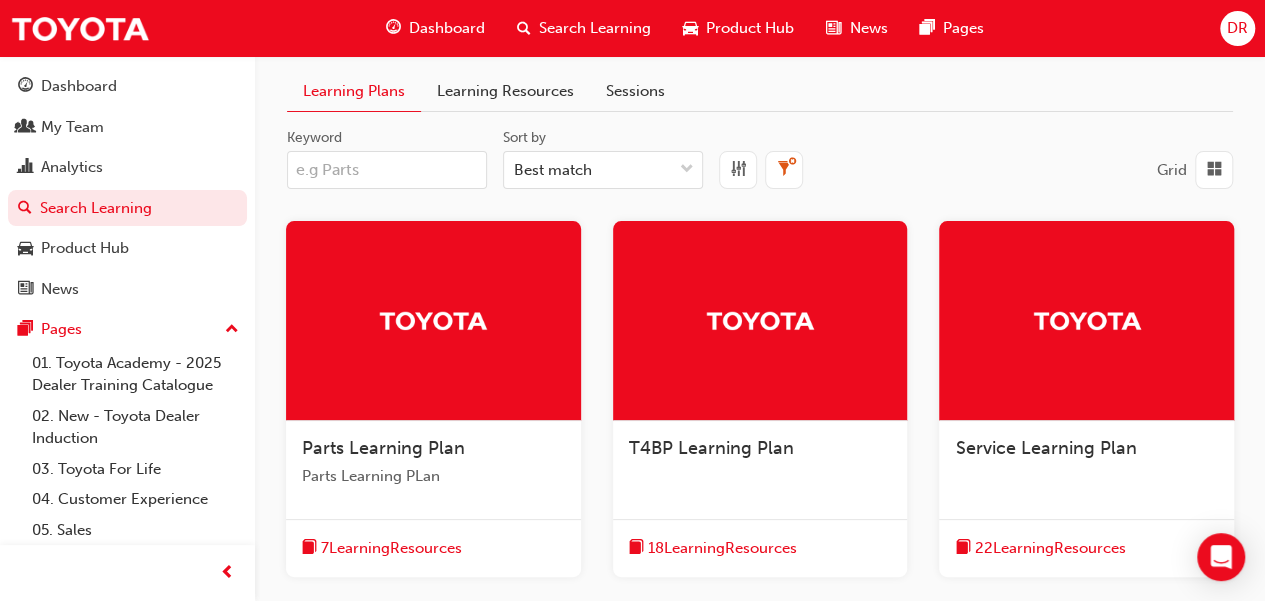 click on "Keyword" at bounding box center (387, 170) 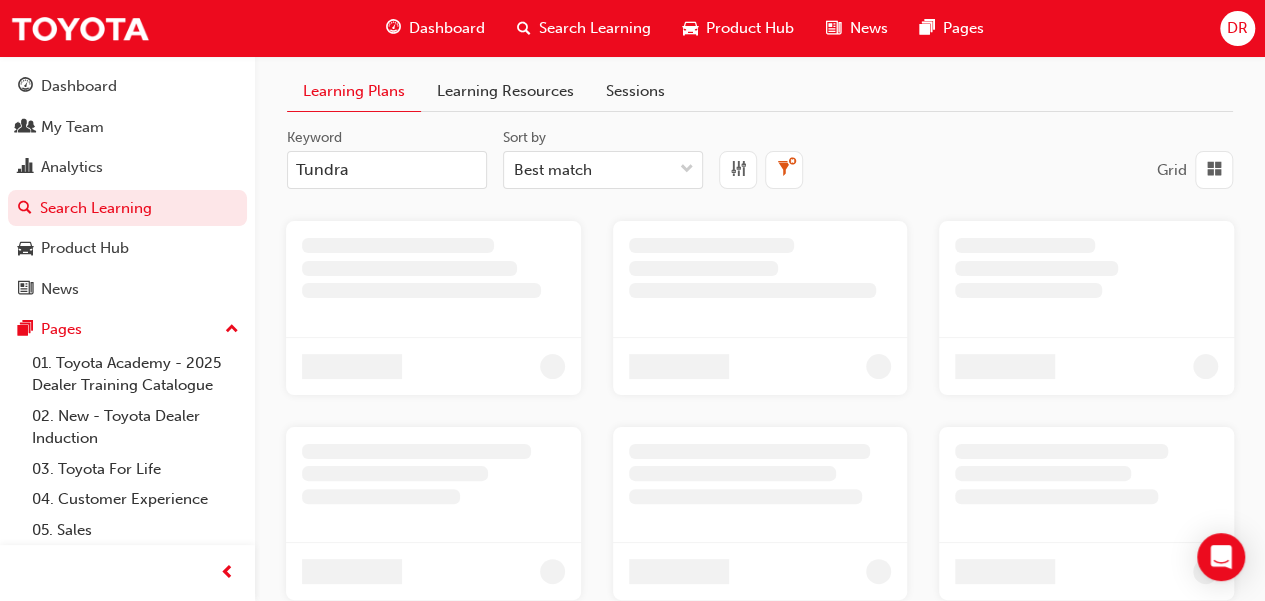 type on "Tundra" 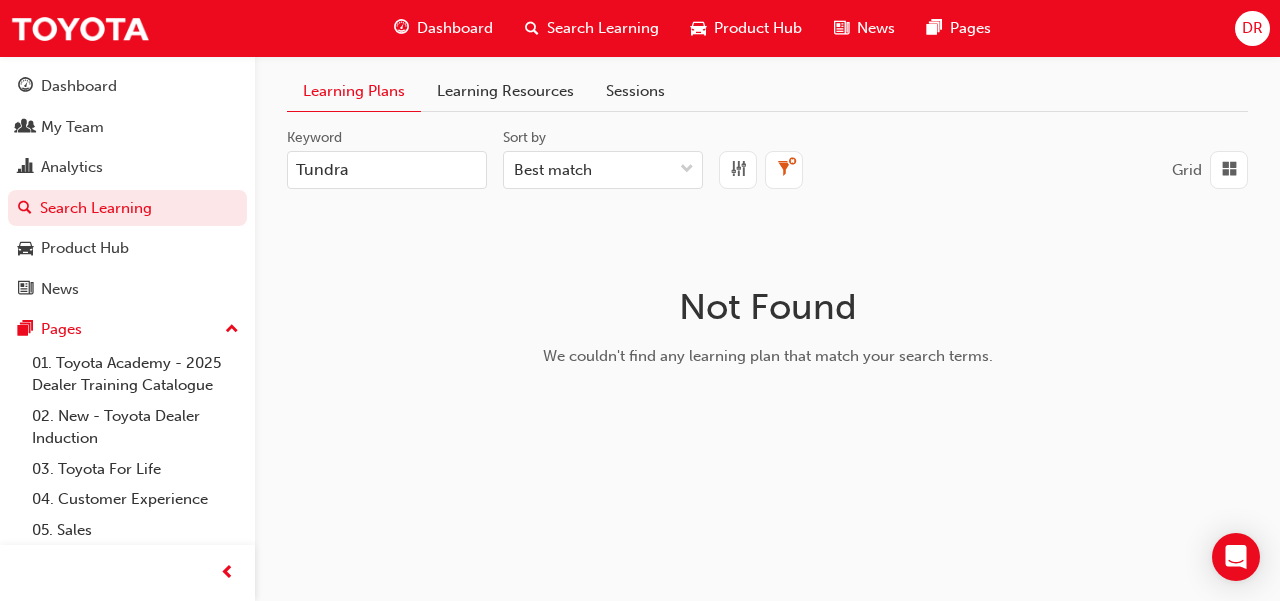 click on "Learning Resources" at bounding box center [505, 91] 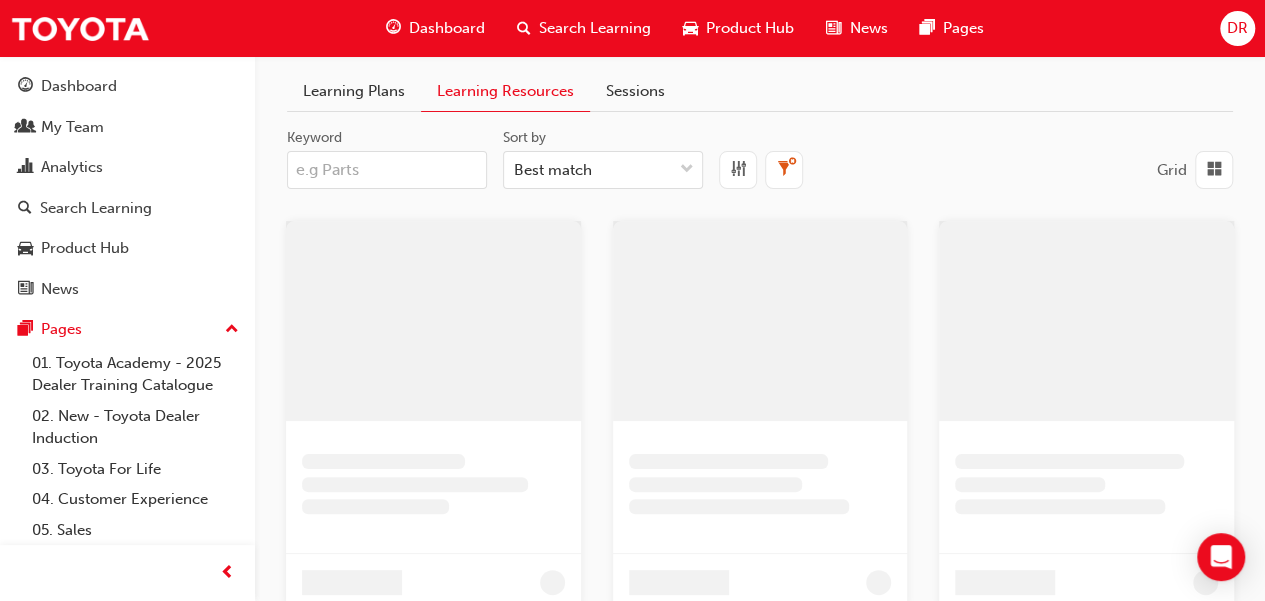click on "Keyword" at bounding box center [387, 170] 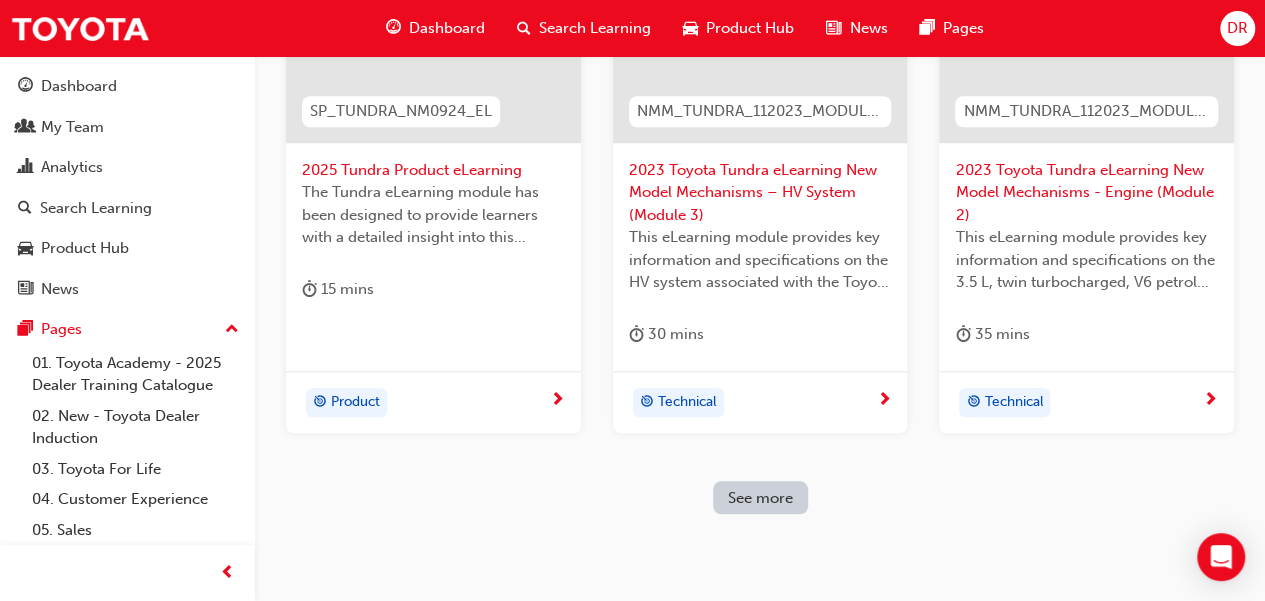 scroll, scrollTop: 804, scrollLeft: 0, axis: vertical 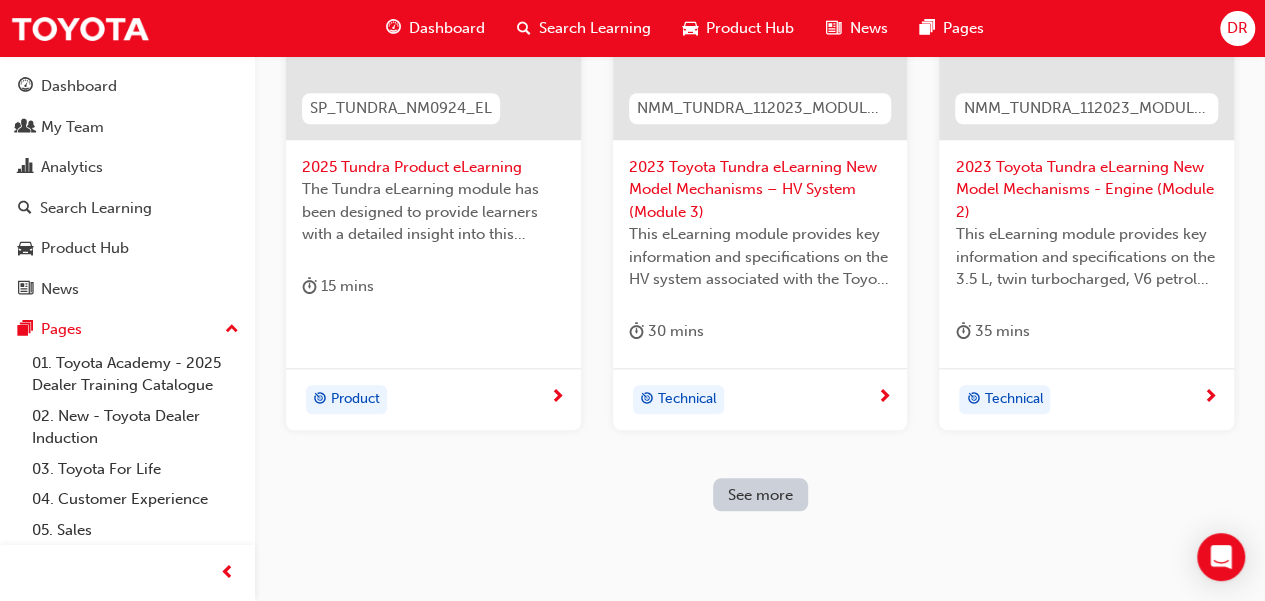 type on "Tundra" 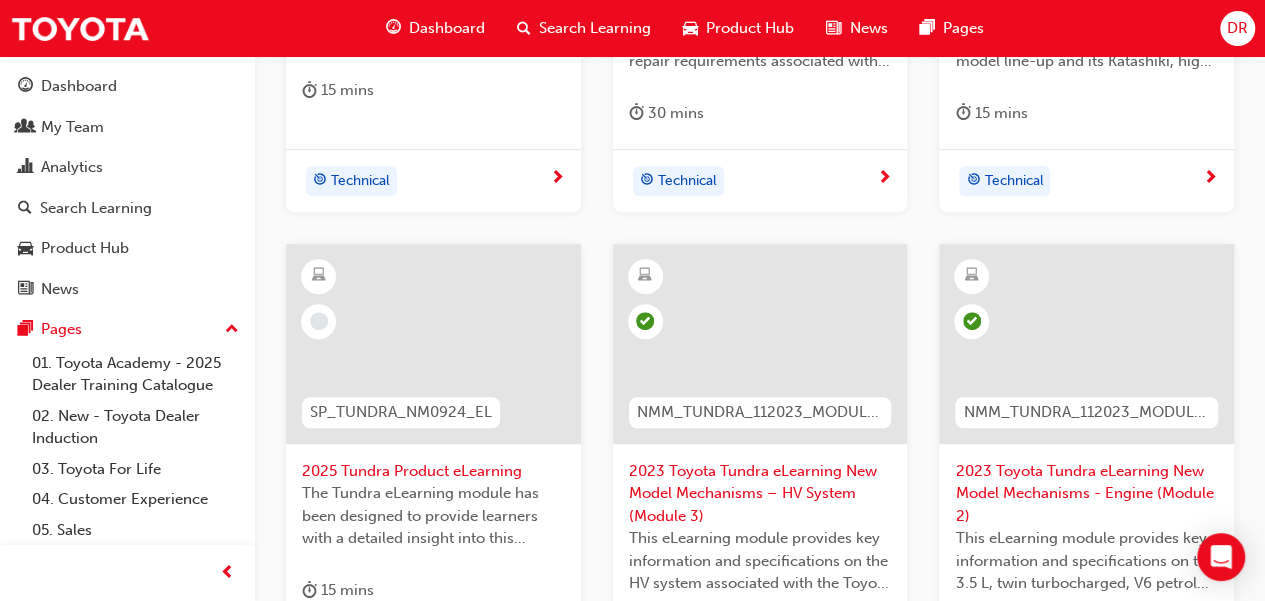 scroll, scrollTop: 496, scrollLeft: 0, axis: vertical 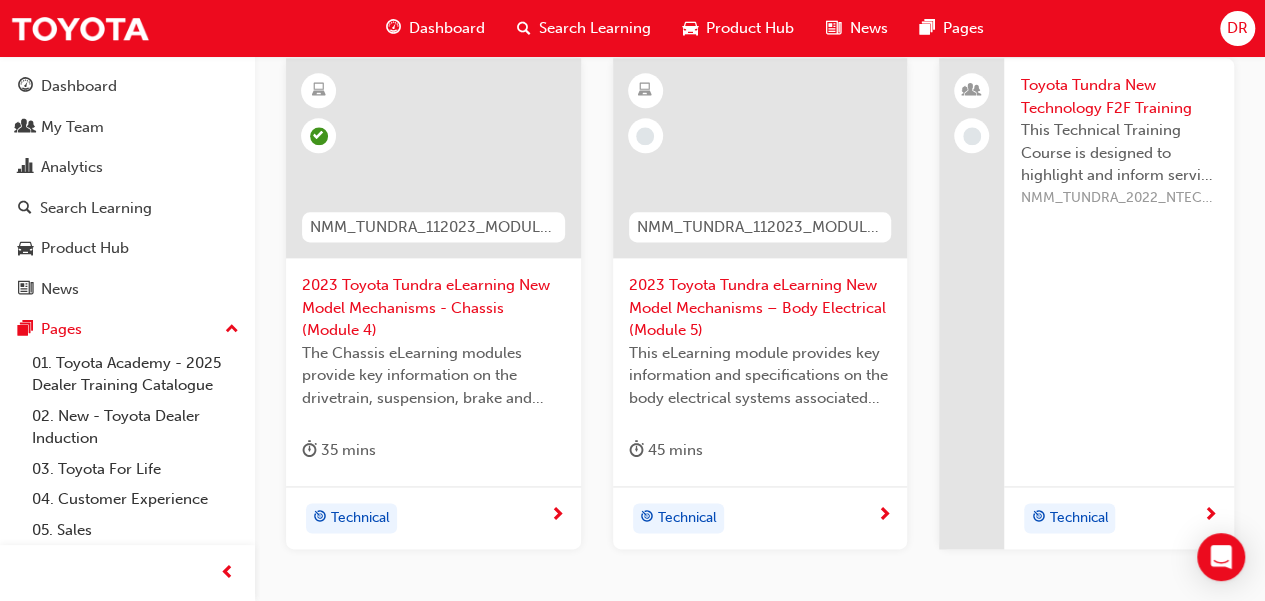 click at bounding box center (883, 516) 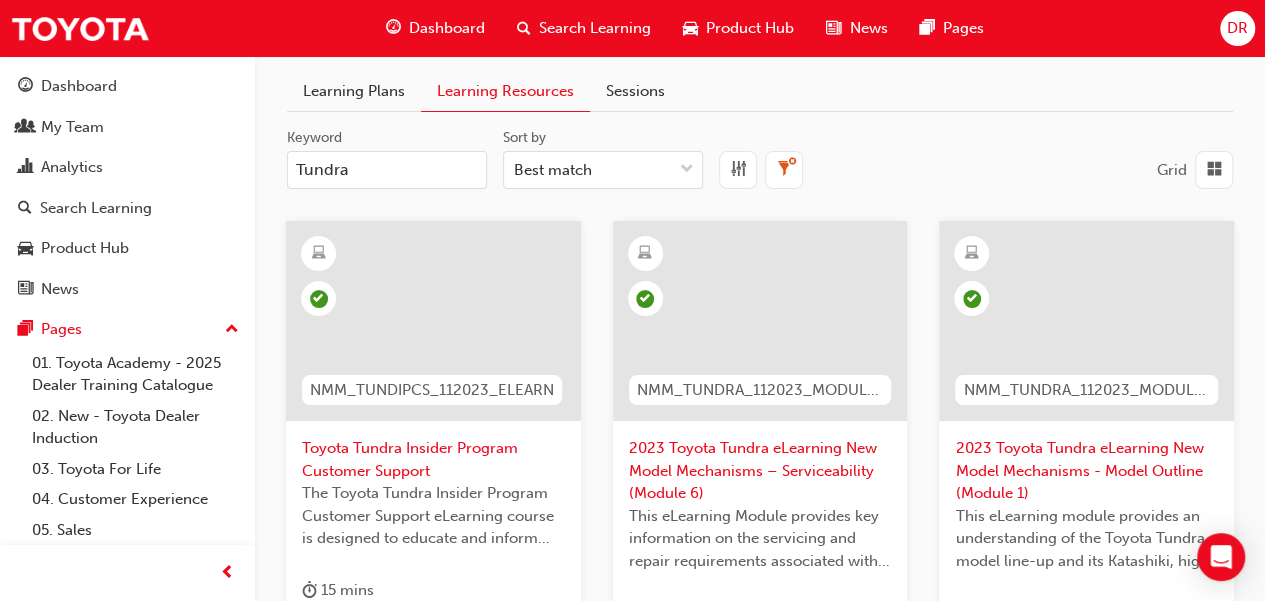 scroll, scrollTop: 1208, scrollLeft: 0, axis: vertical 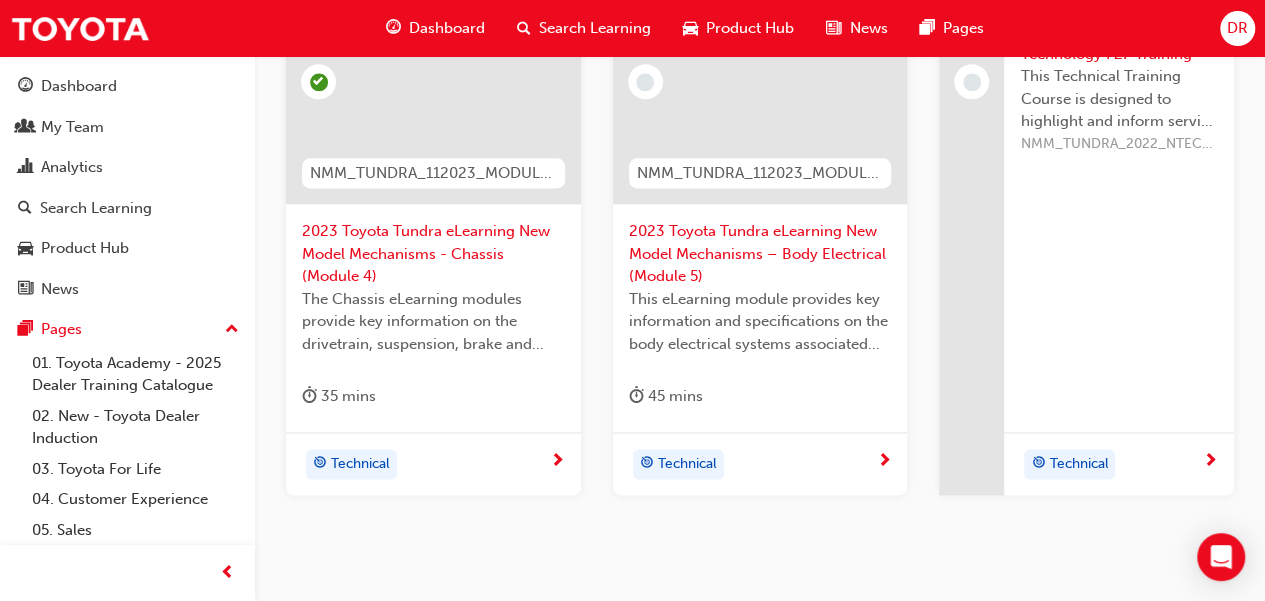 click at bounding box center (883, 462) 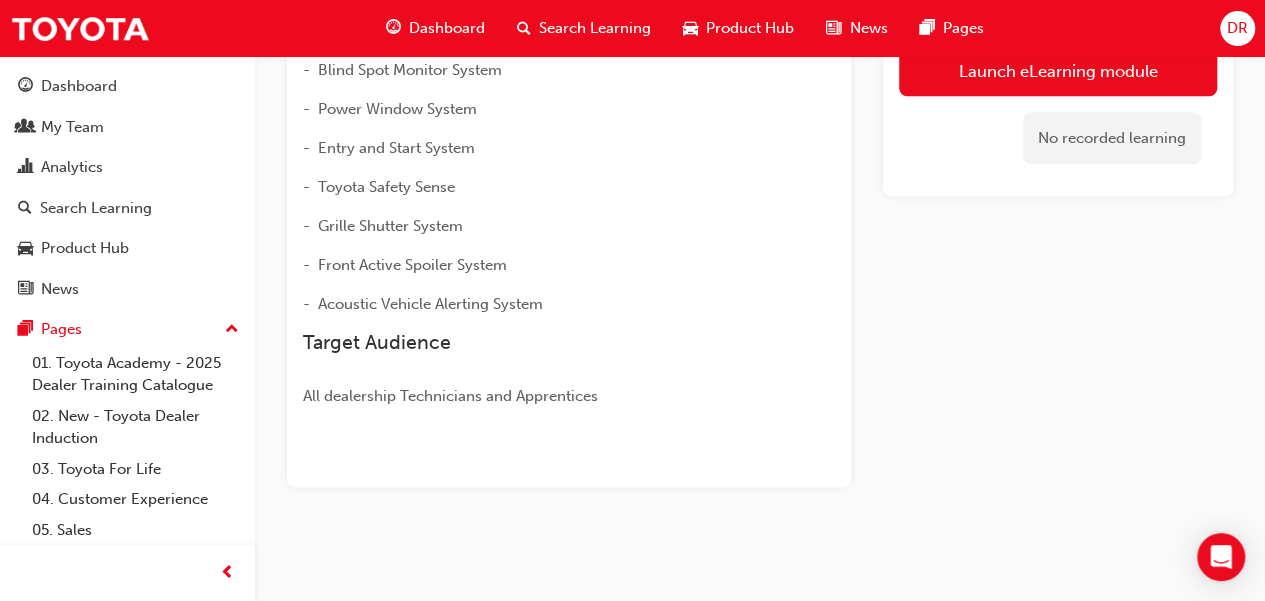 scroll, scrollTop: 935, scrollLeft: 0, axis: vertical 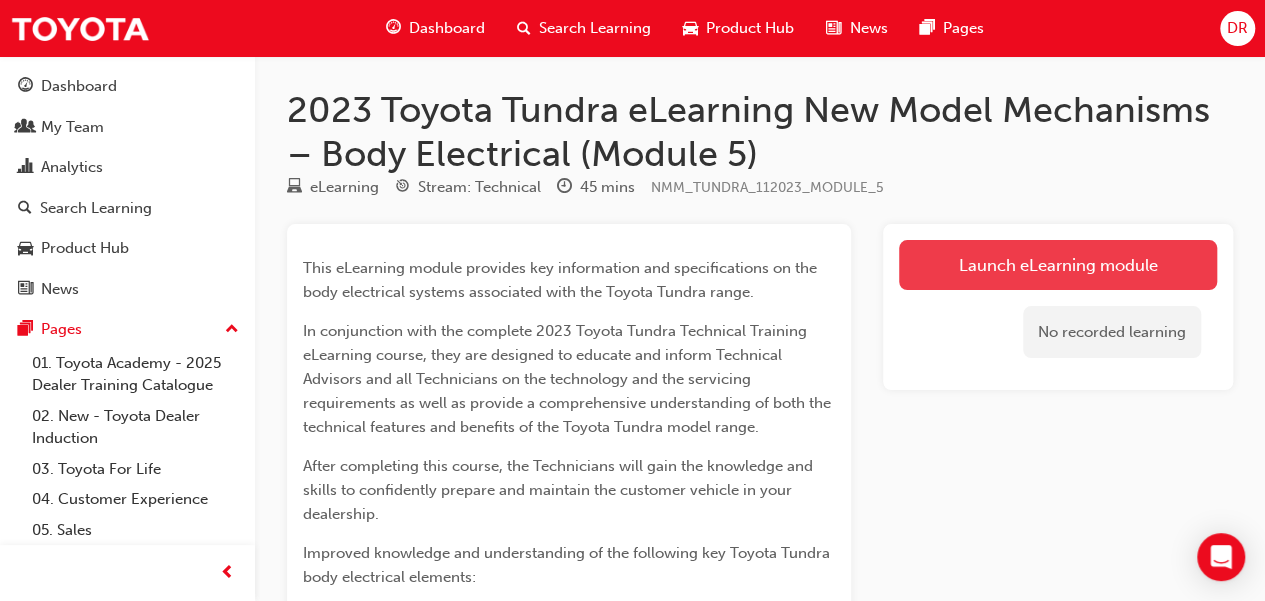 click on "Launch eLearning module" at bounding box center (1058, 265) 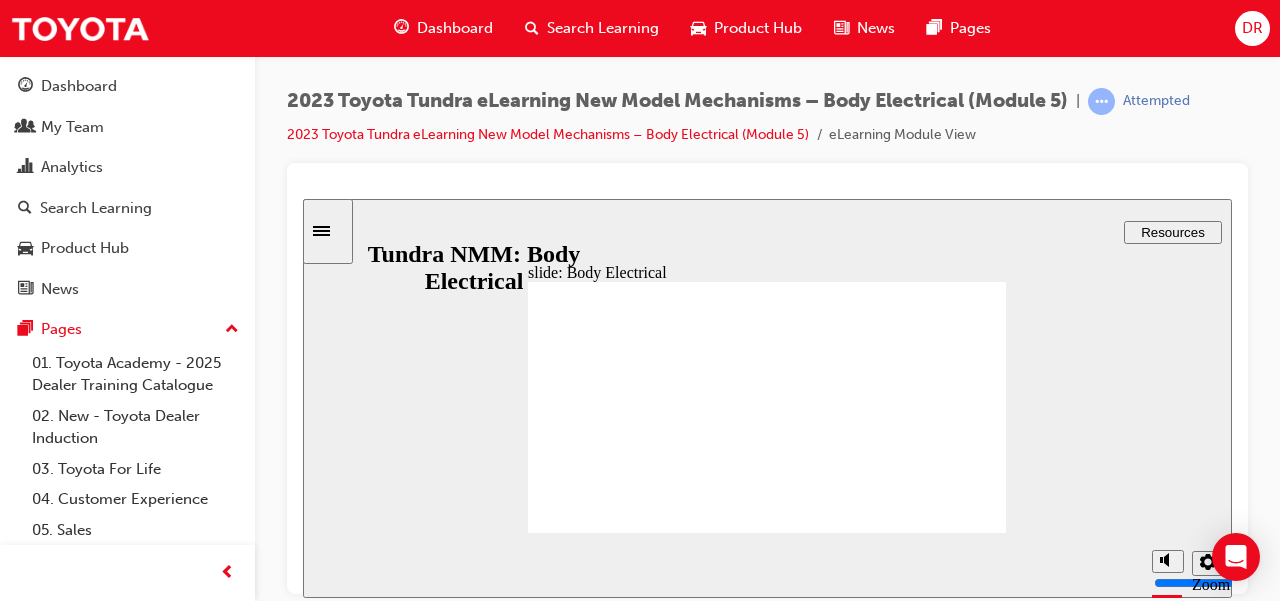 scroll, scrollTop: 0, scrollLeft: 0, axis: both 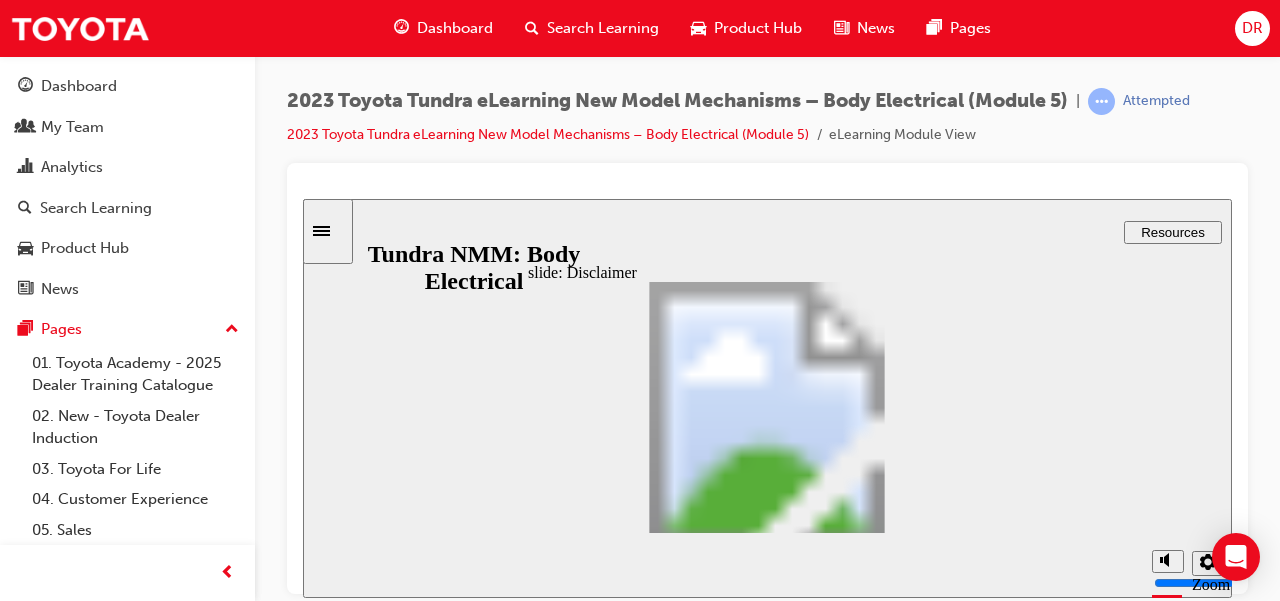 click 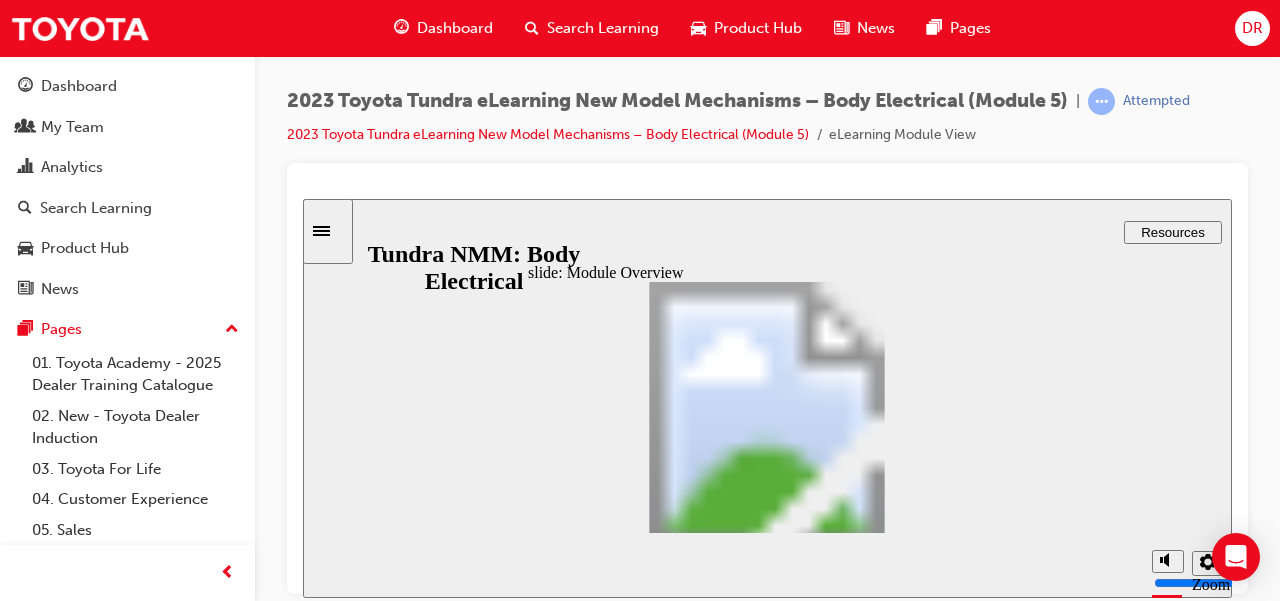 click 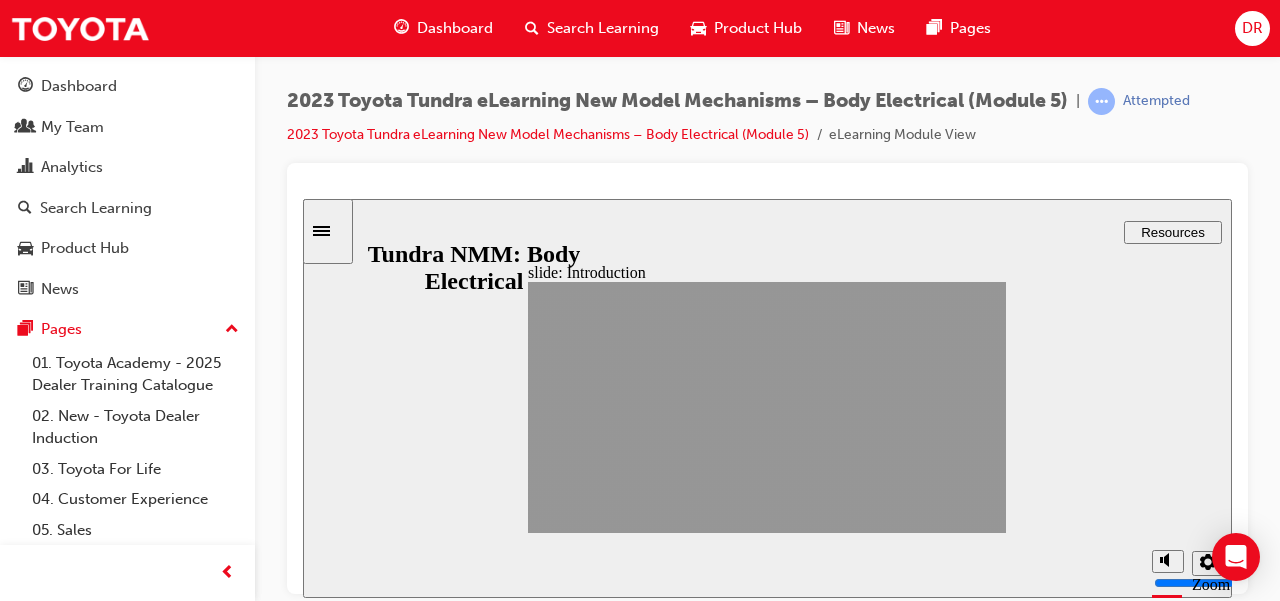 click 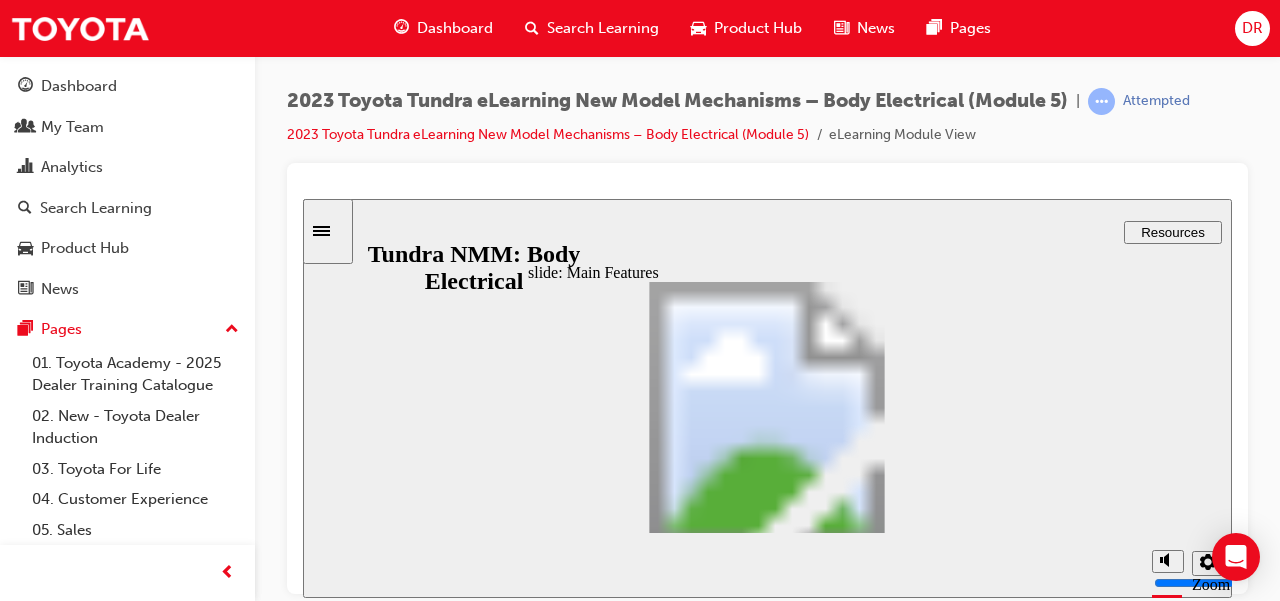 scroll, scrollTop: 97, scrollLeft: 0, axis: vertical 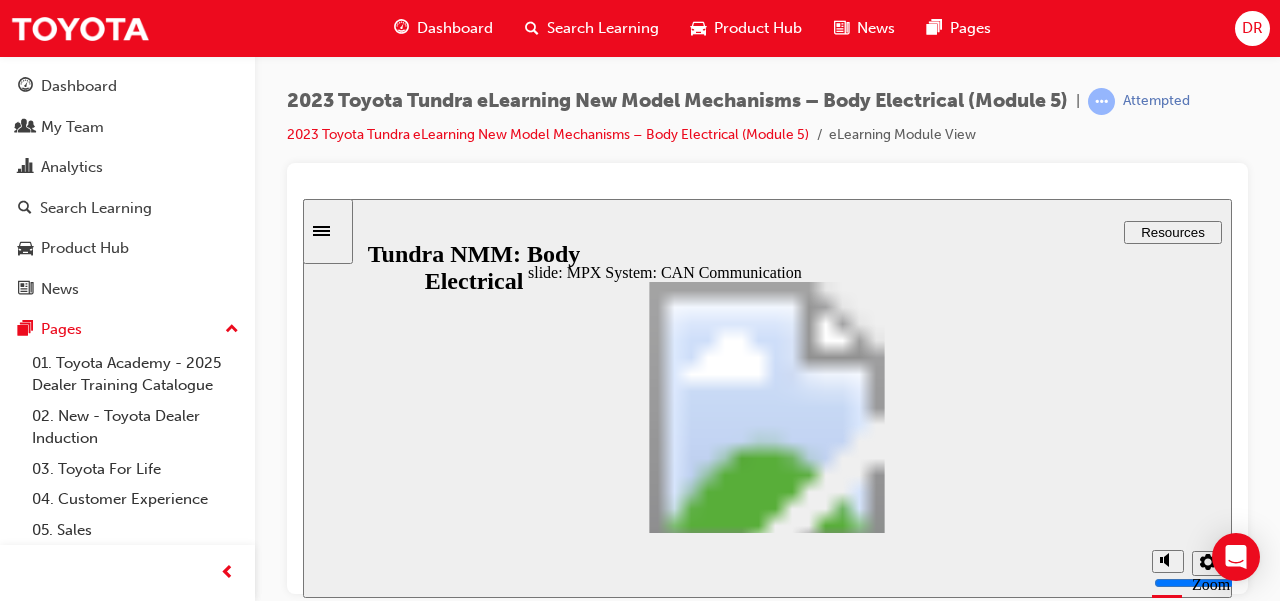 click 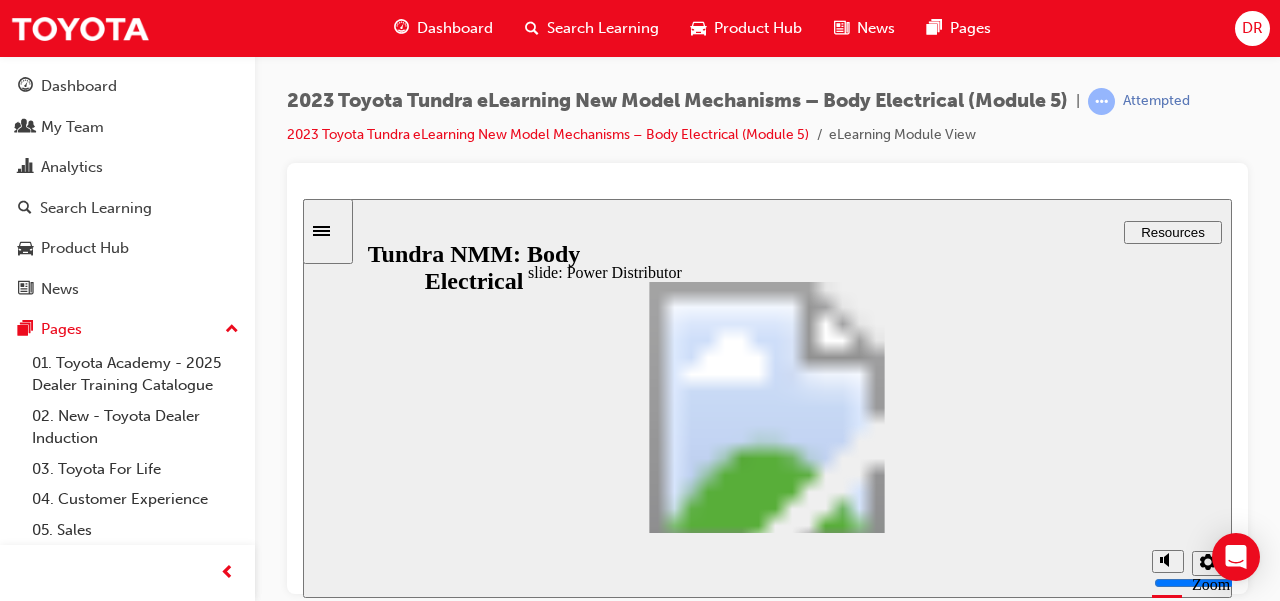 click at bounding box center [606, 2285] 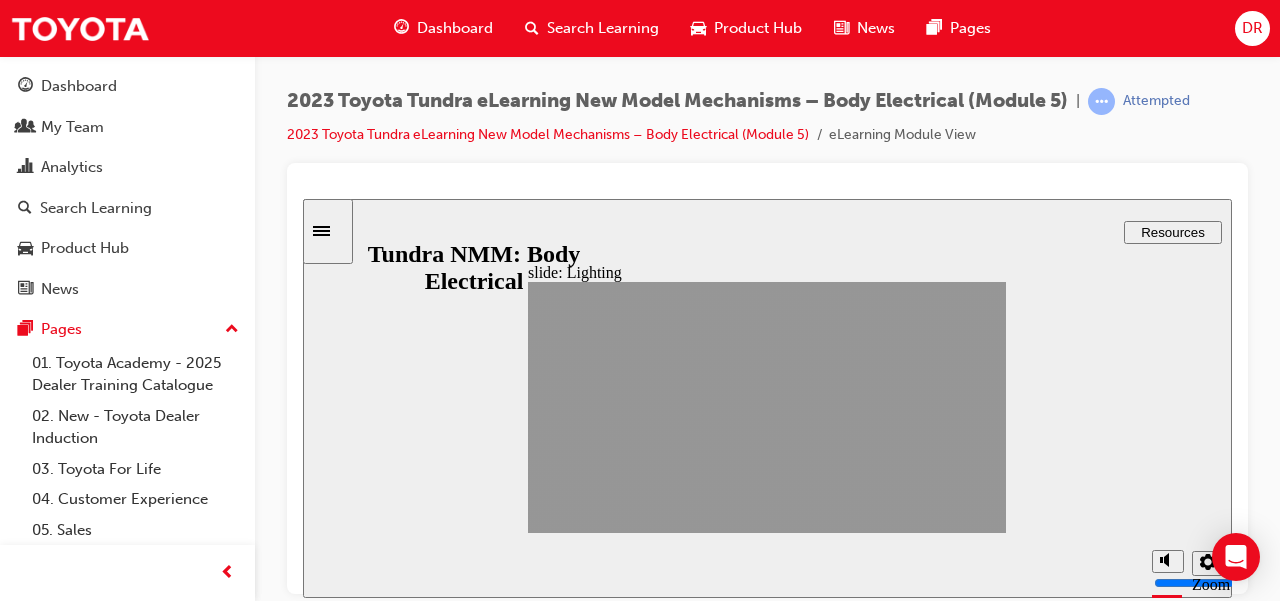 click 